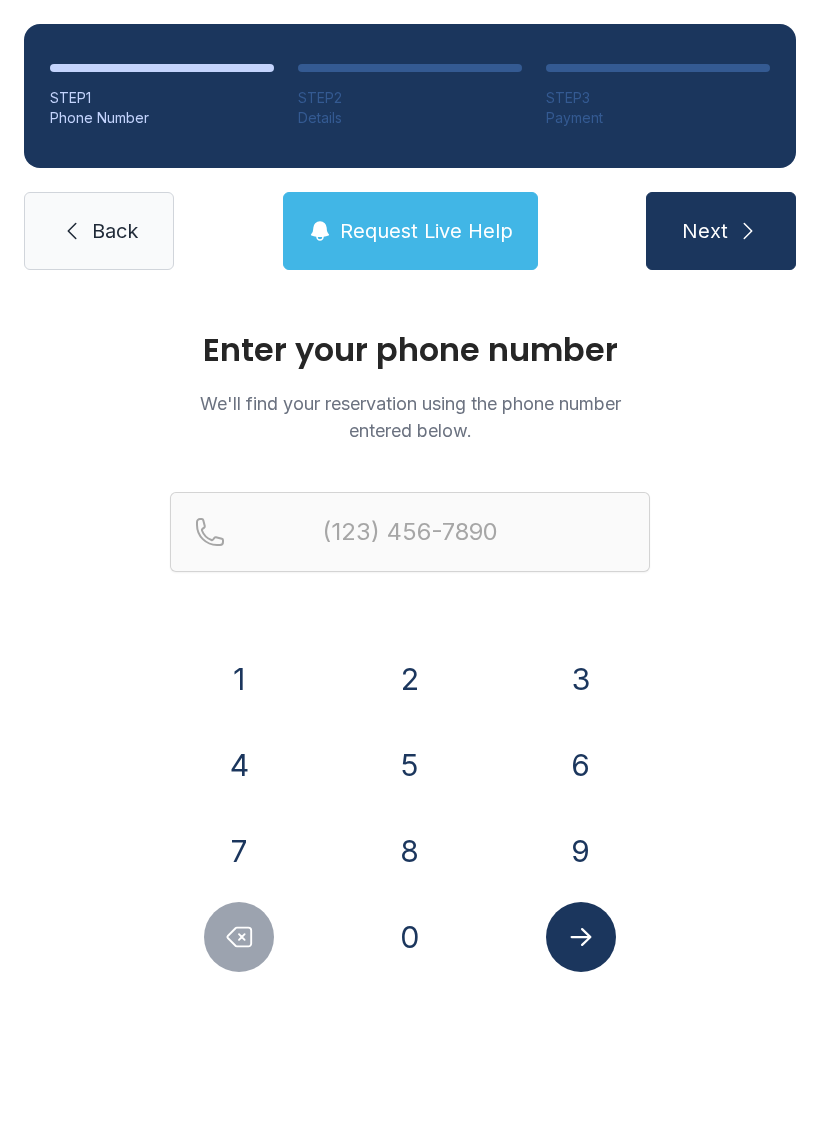 scroll, scrollTop: 0, scrollLeft: 0, axis: both 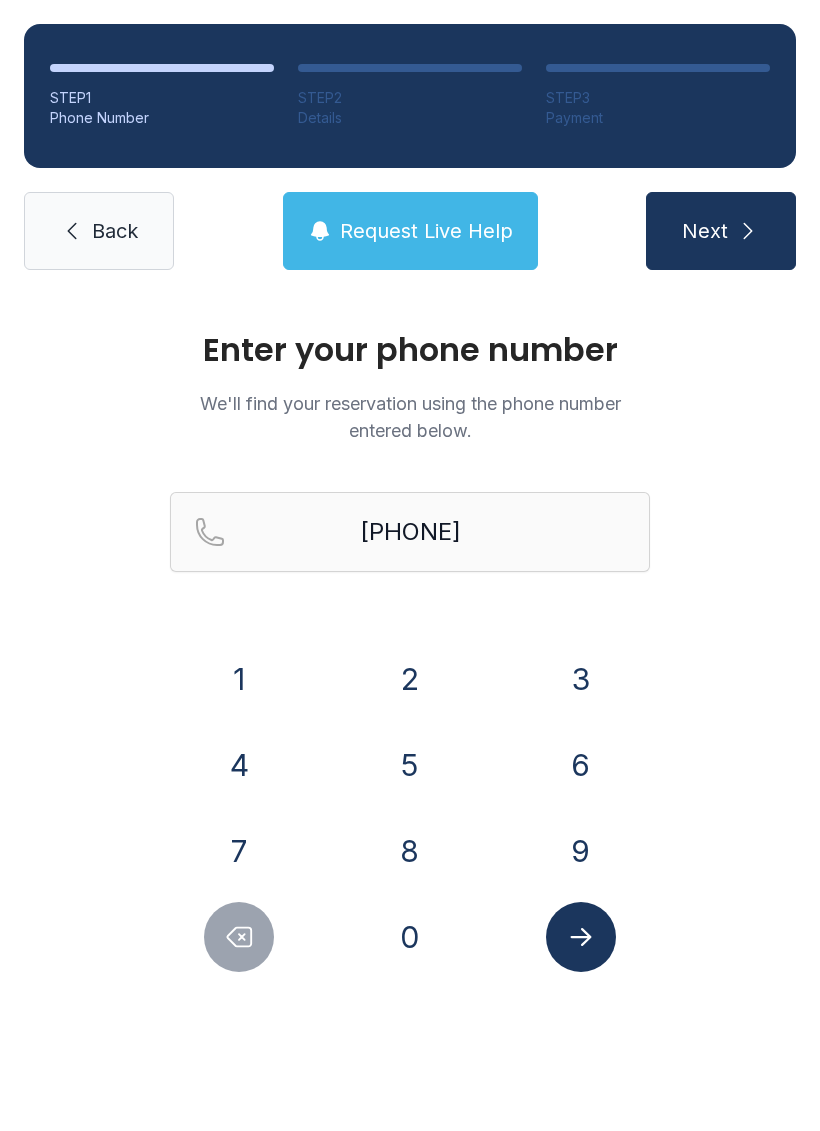 click on "0" at bounding box center [239, 679] 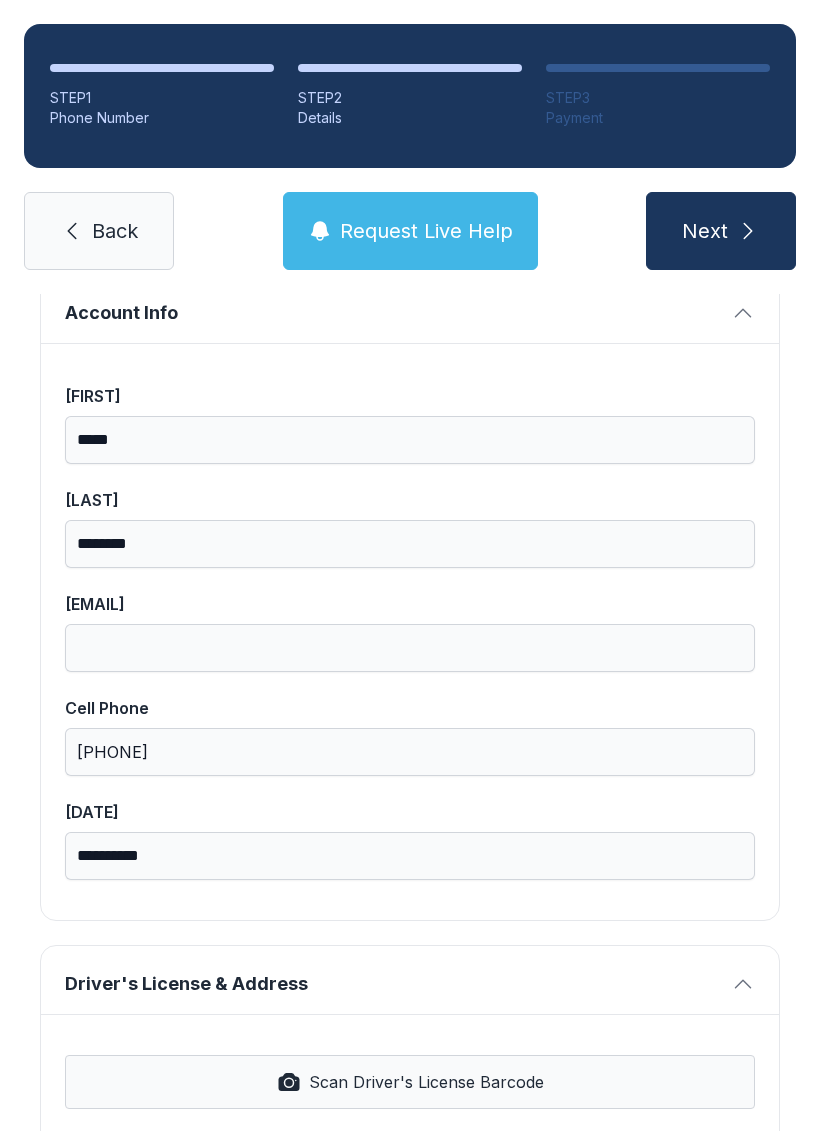 scroll, scrollTop: 326, scrollLeft: 0, axis: vertical 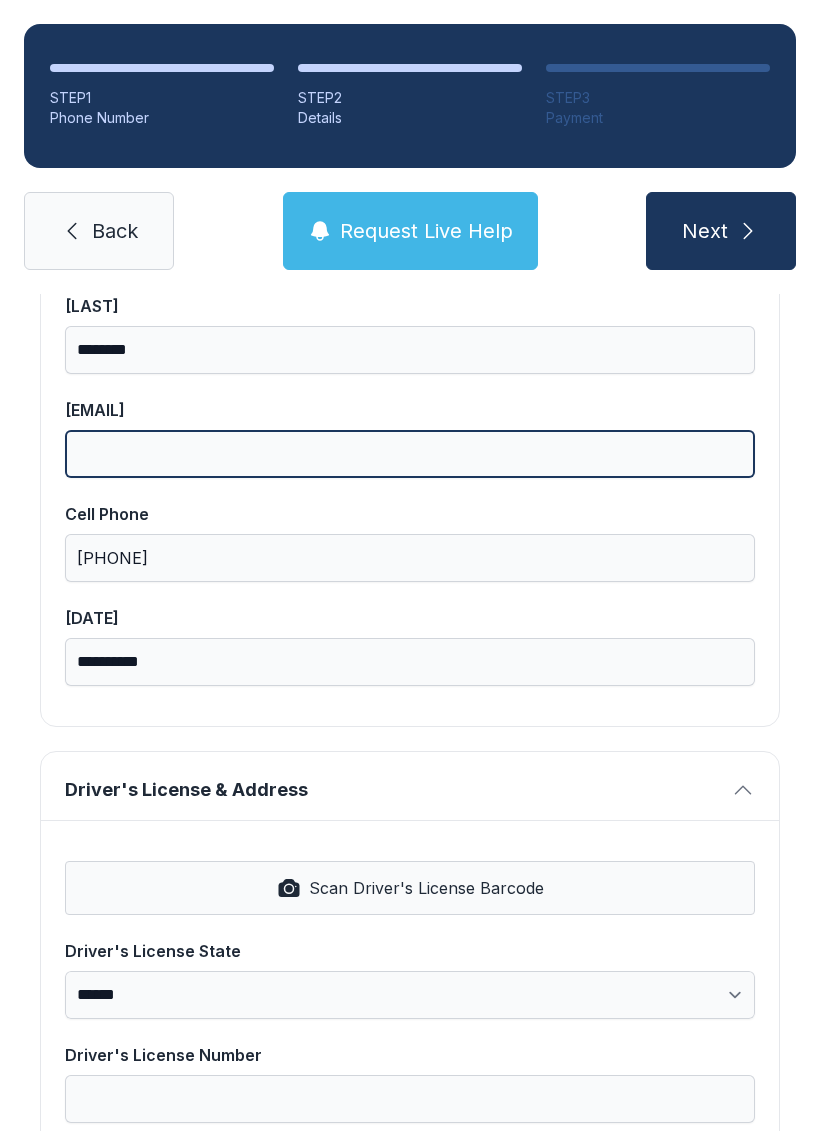click on "[EMAIL]" at bounding box center (410, 454) 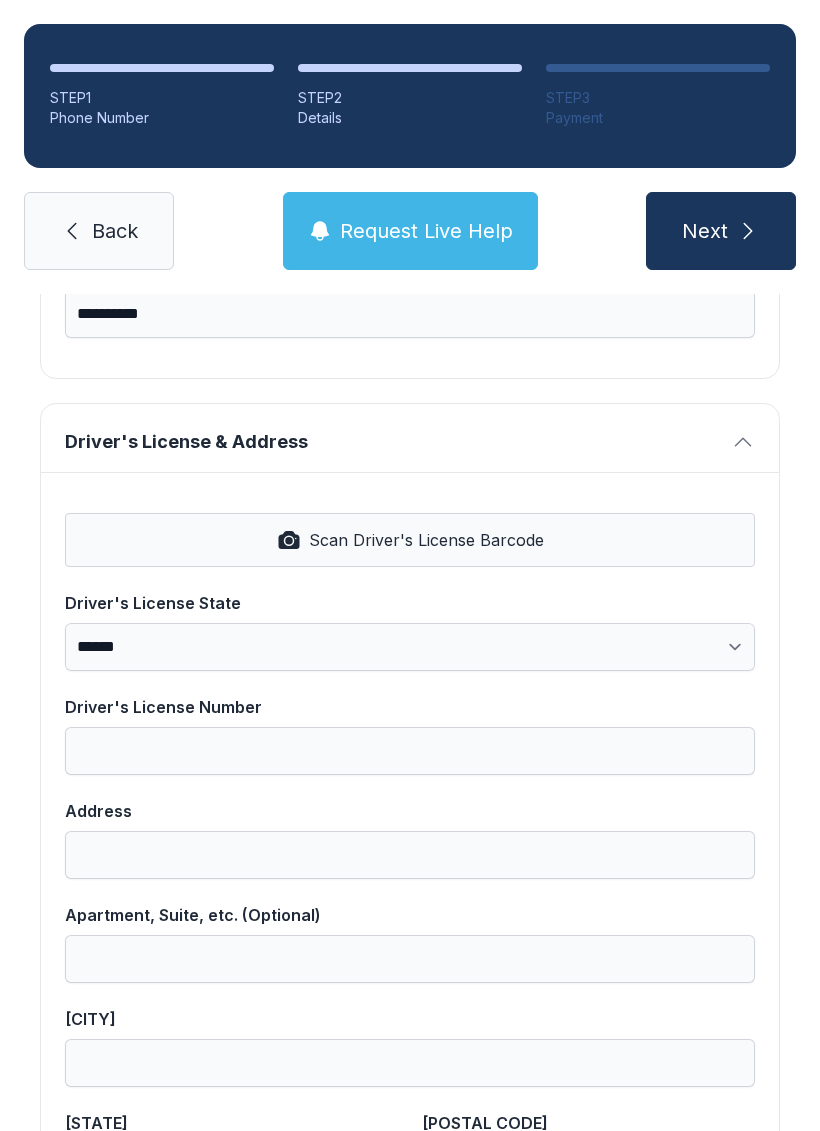 scroll, scrollTop: 673, scrollLeft: 0, axis: vertical 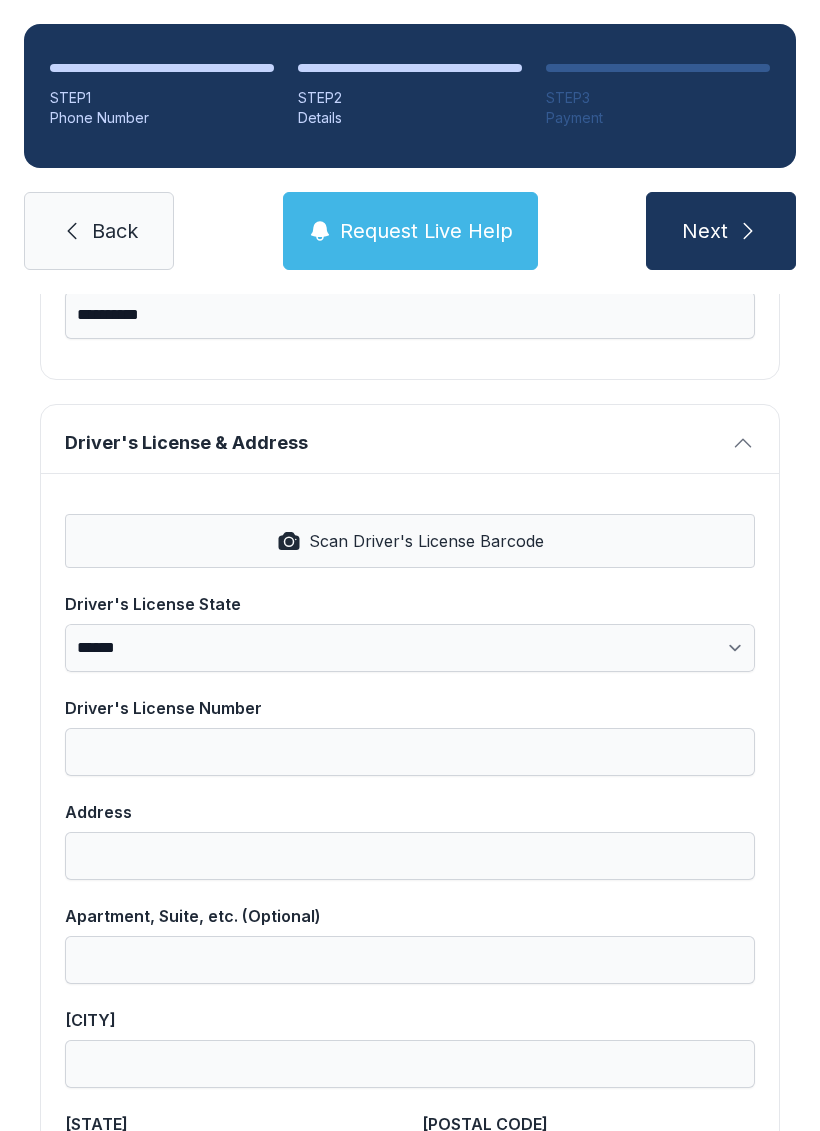 type on "**********" 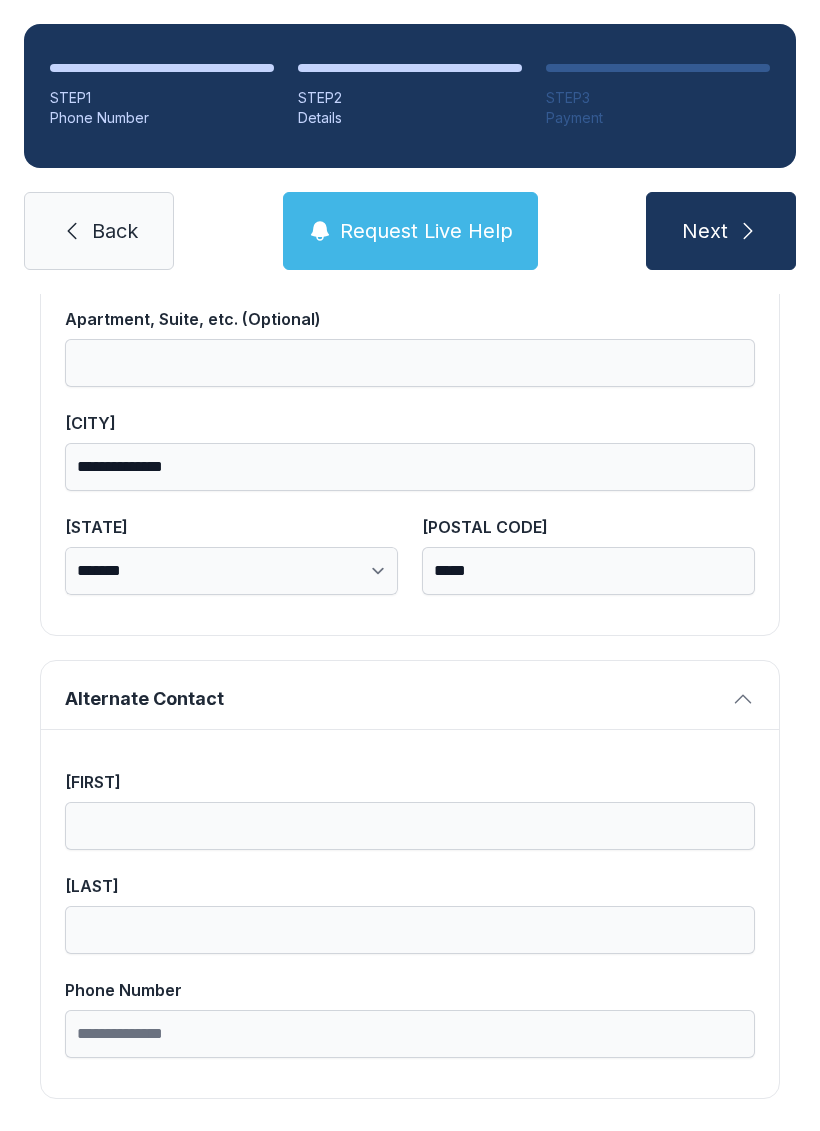 scroll, scrollTop: 1269, scrollLeft: 0, axis: vertical 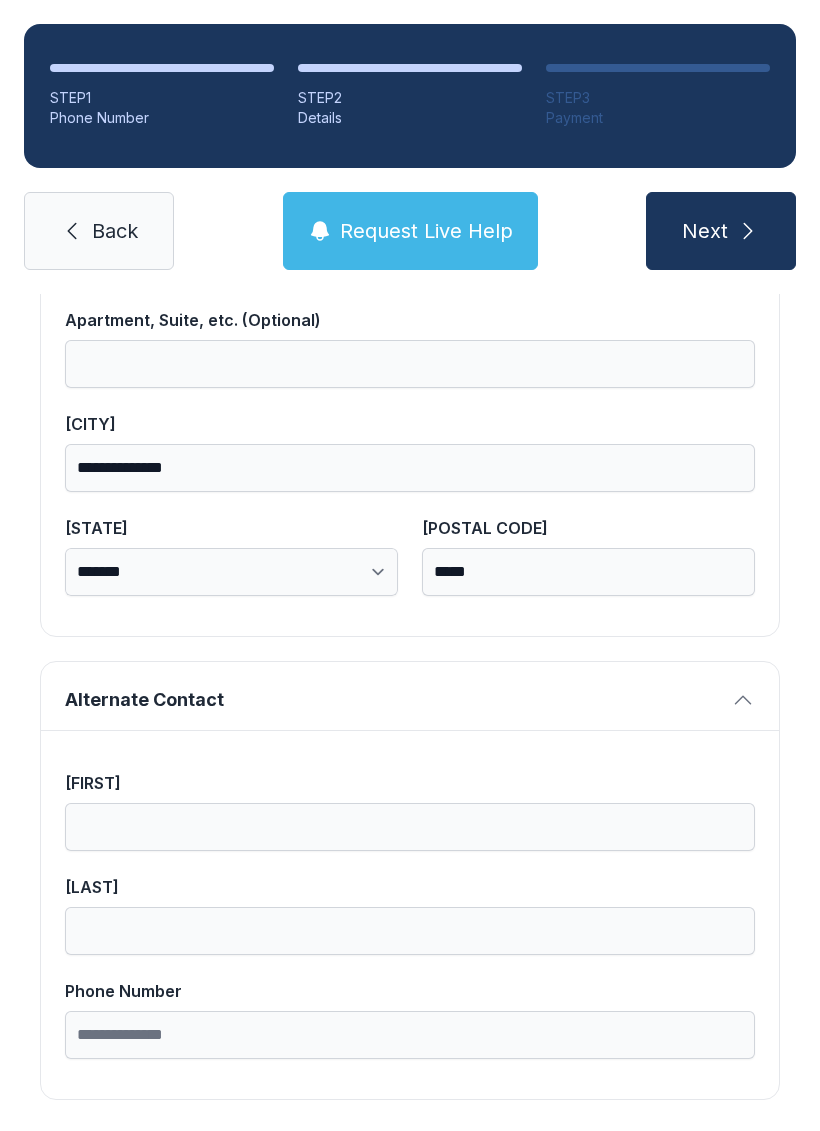 click on "[FIRST]" at bounding box center [410, 827] 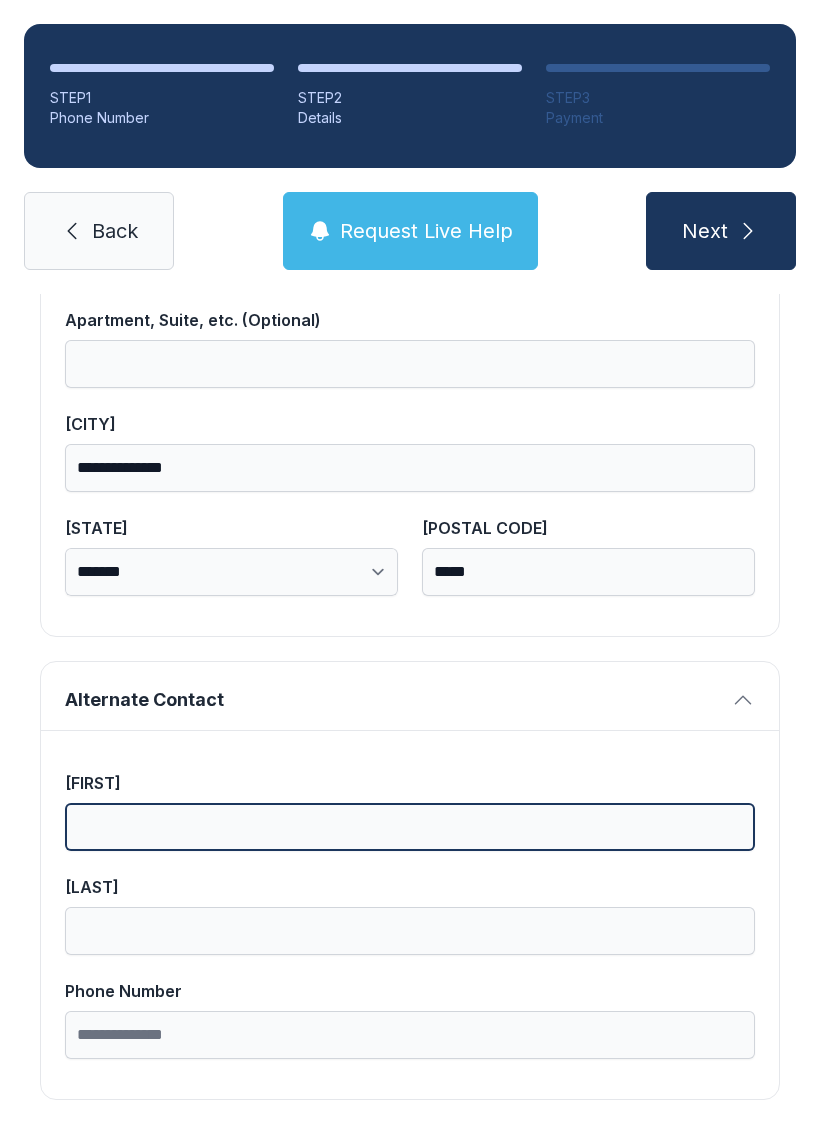 scroll, scrollTop: 49, scrollLeft: 0, axis: vertical 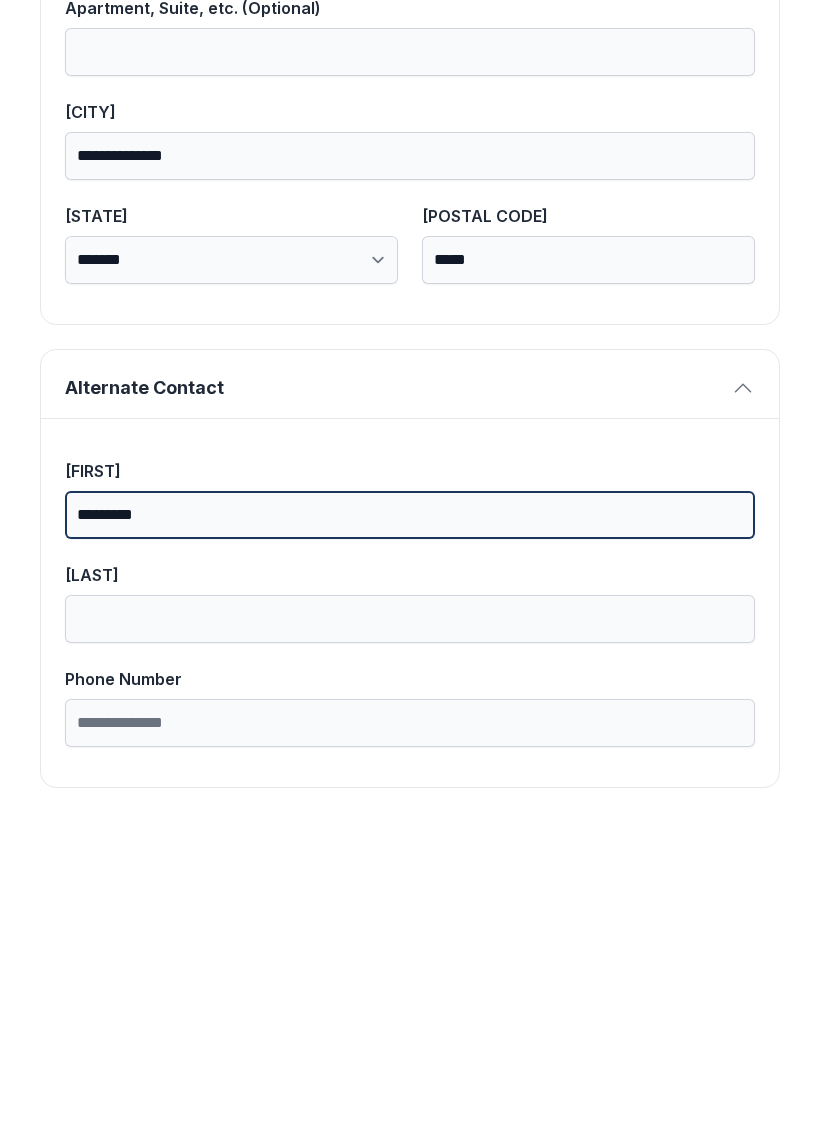 type on "*********" 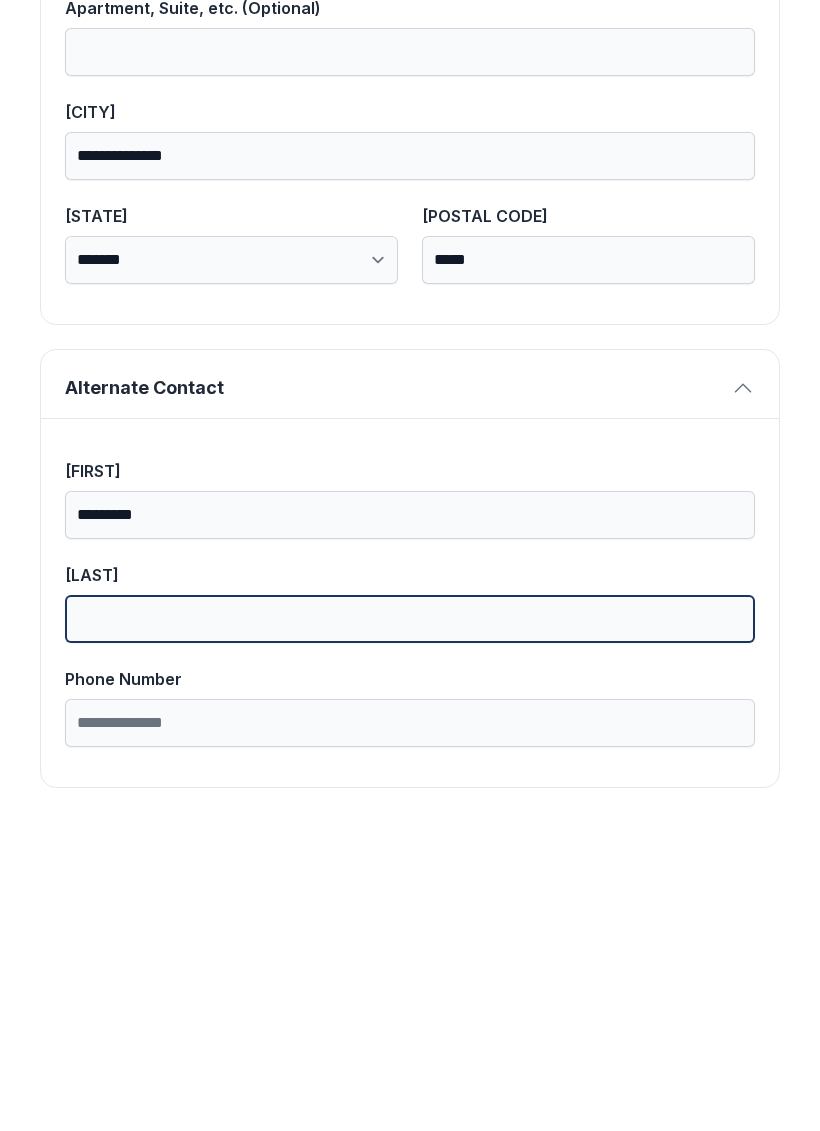 click on "[LAST]" at bounding box center [410, 931] 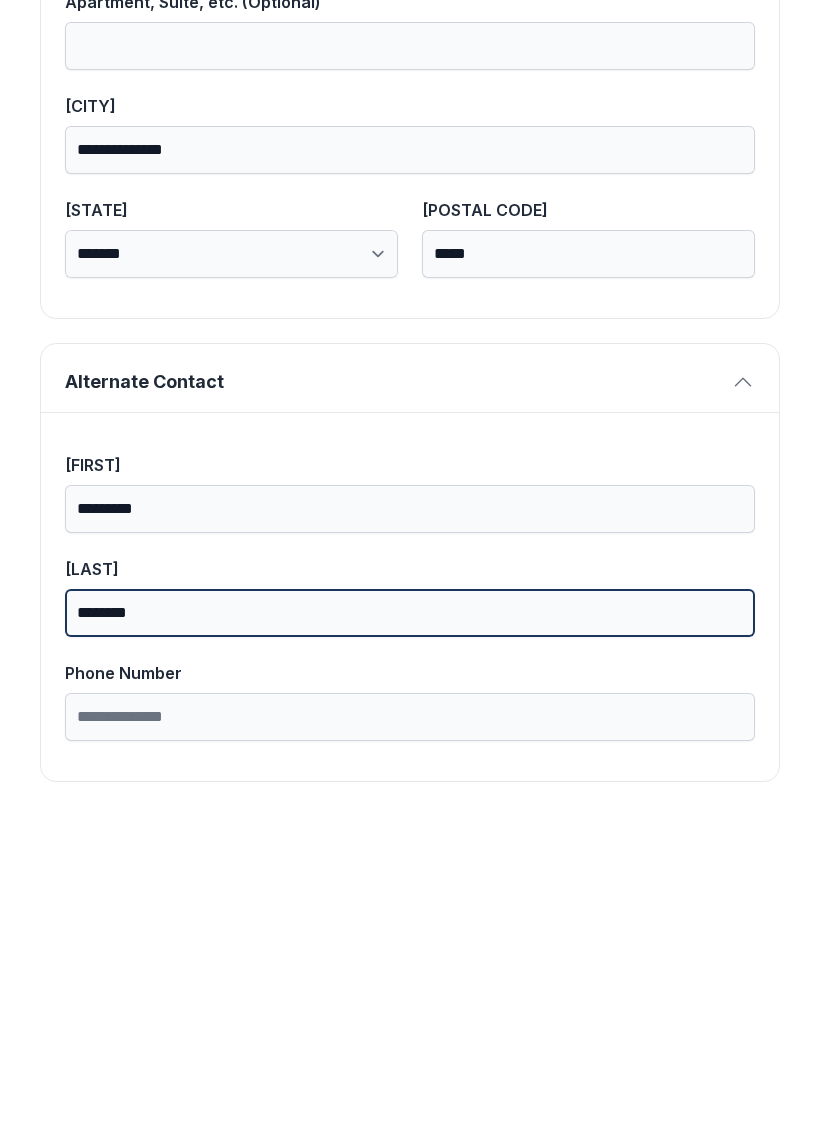 scroll, scrollTop: 1269, scrollLeft: 0, axis: vertical 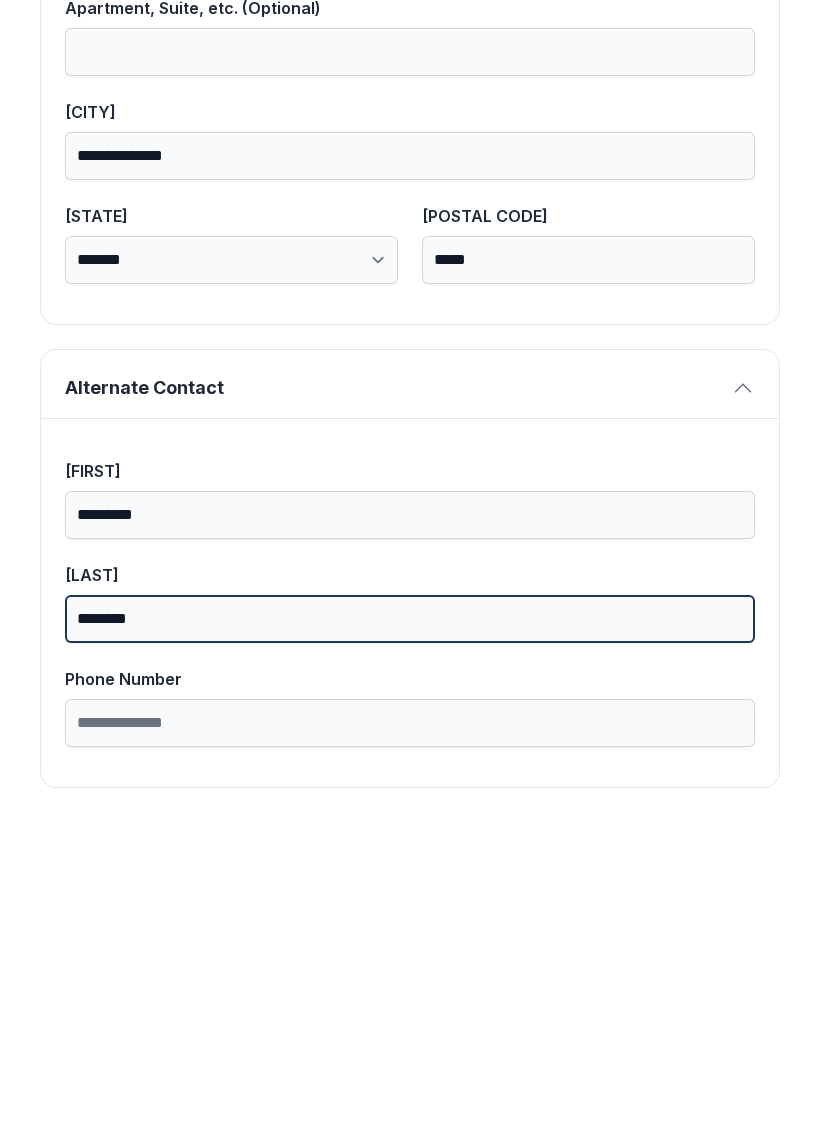 type on "********" 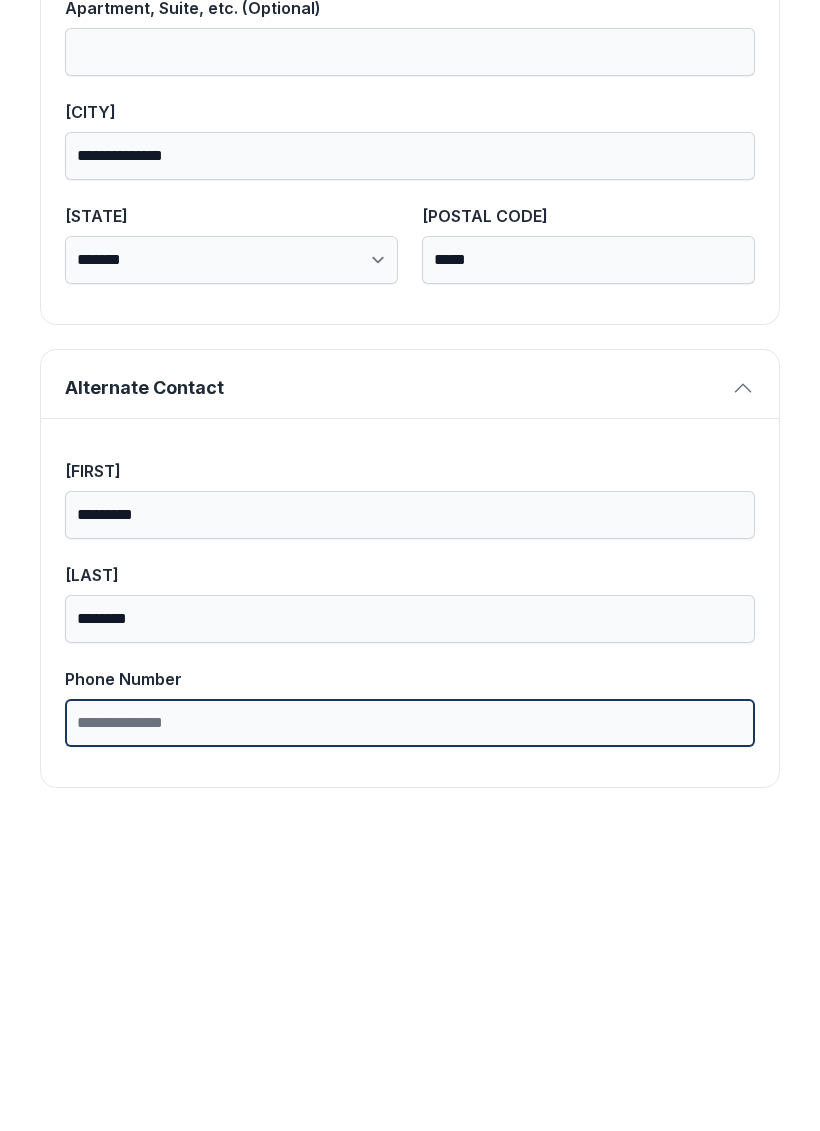 click on "Phone Number" at bounding box center (410, 1035) 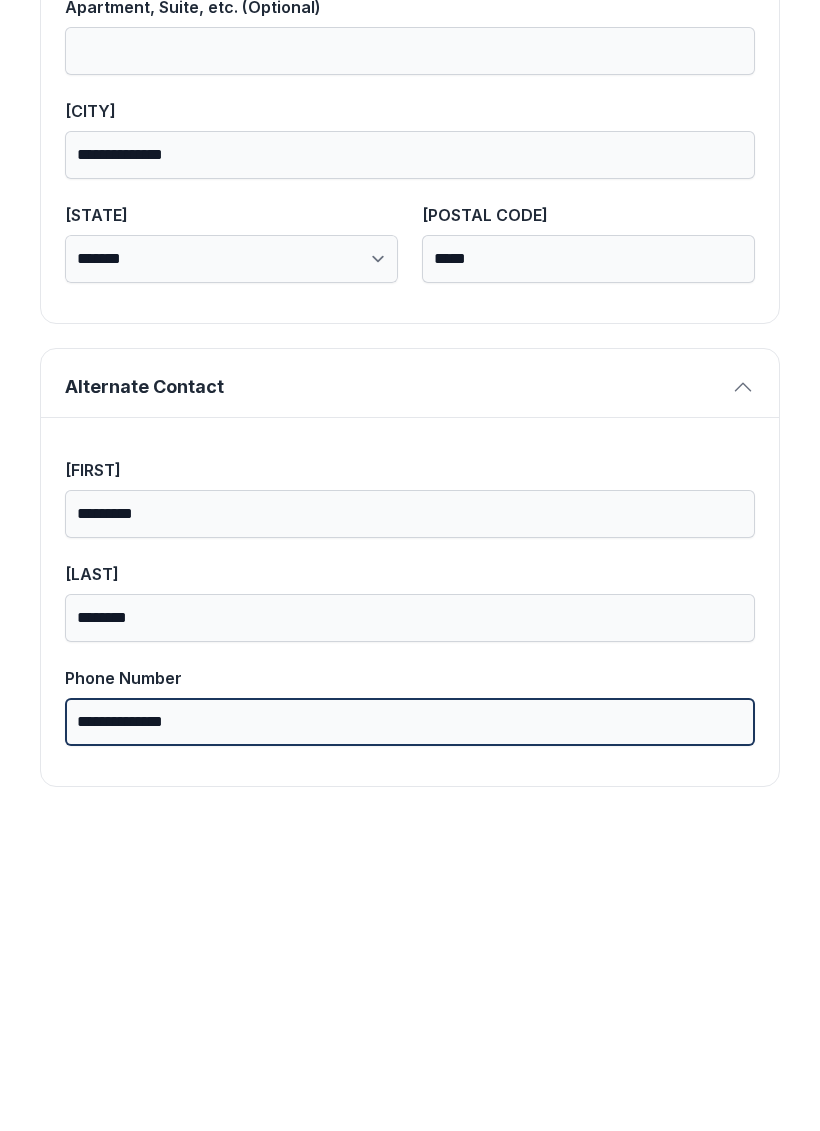 scroll, scrollTop: 1269, scrollLeft: 0, axis: vertical 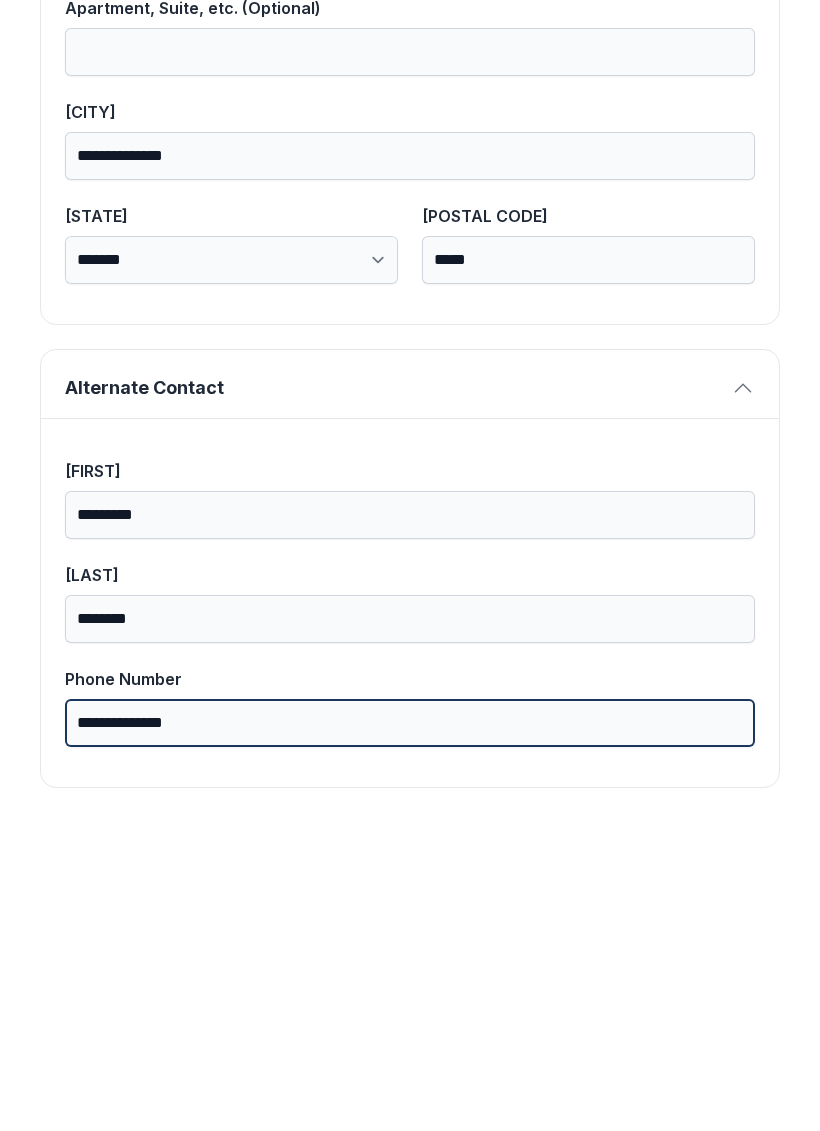 type on "**********" 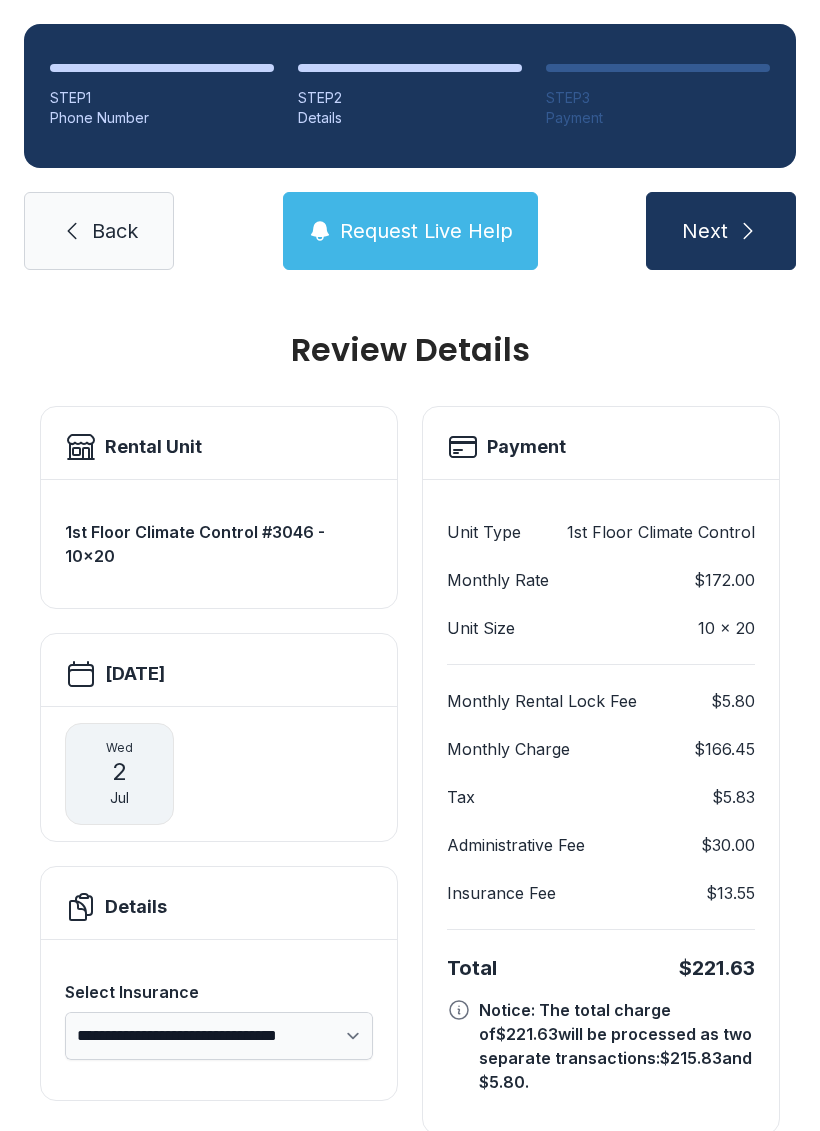 scroll, scrollTop: 0, scrollLeft: 0, axis: both 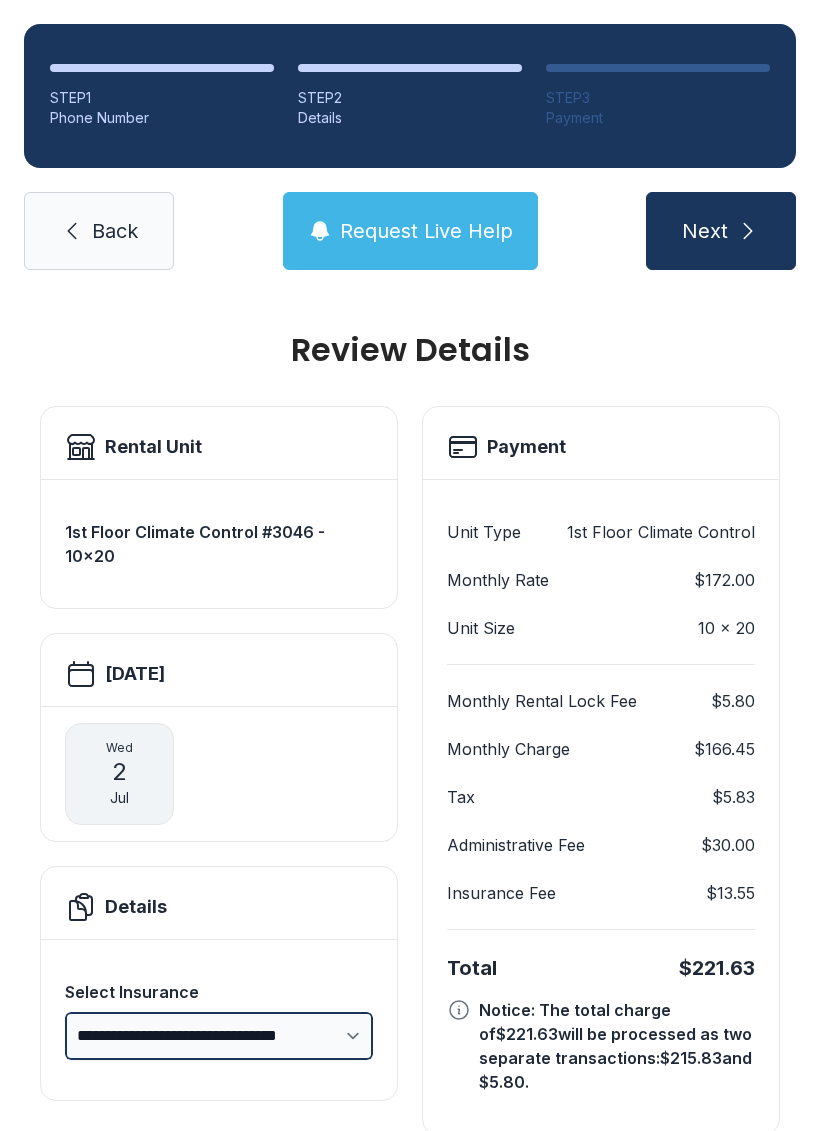 click on "**********" at bounding box center (219, 1036) 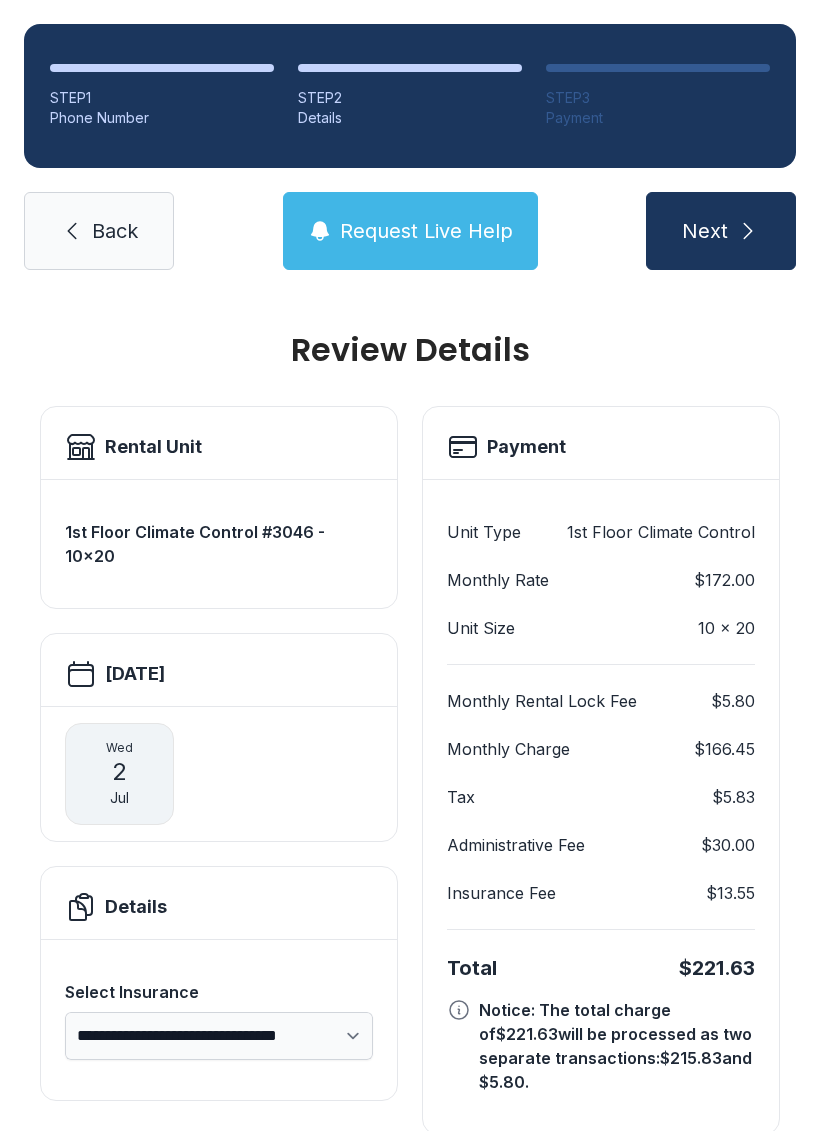 click on "Next" at bounding box center (721, 231) 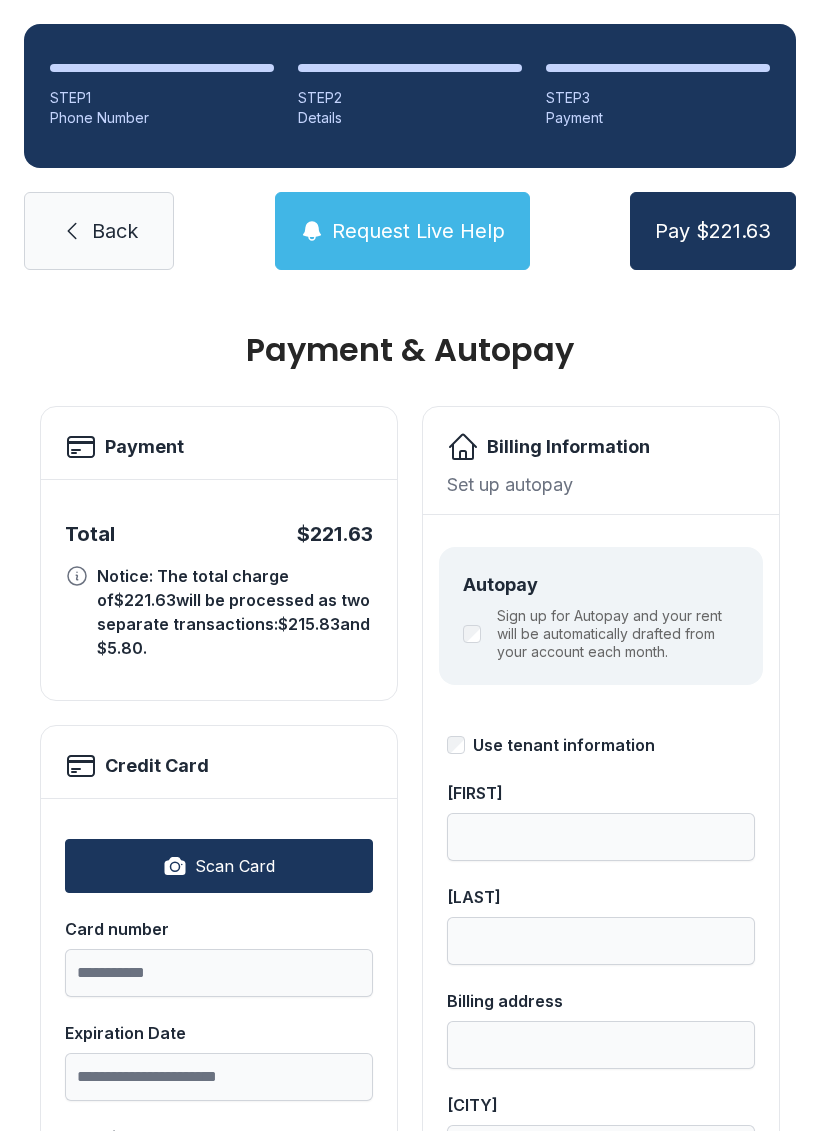 click on "Scan Card" at bounding box center (219, 866) 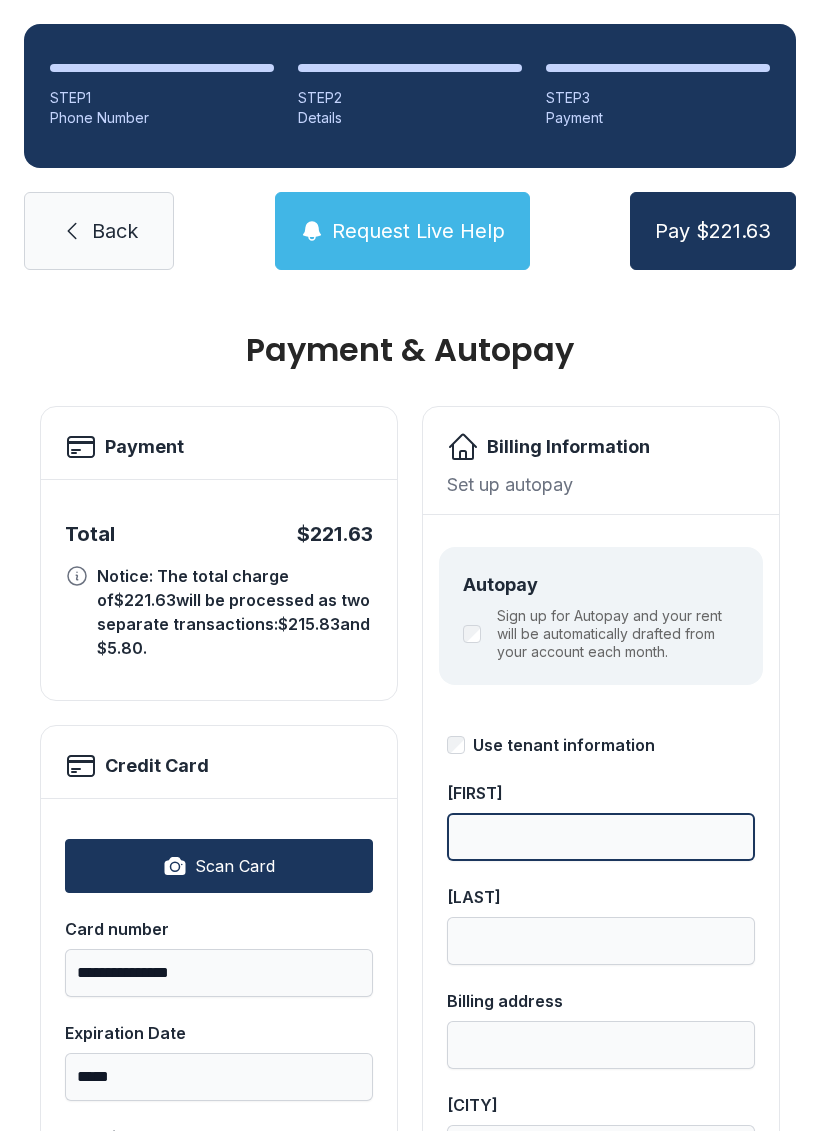 click on "[FIRST]" at bounding box center [601, 837] 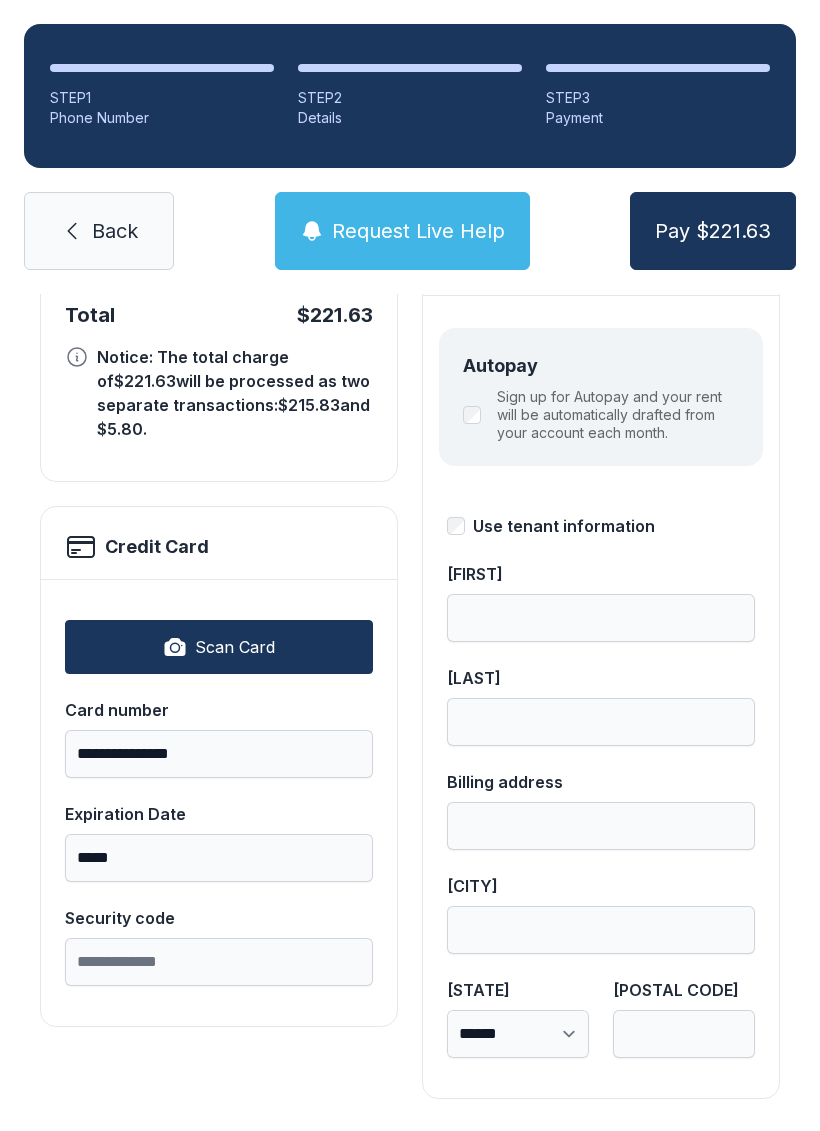 scroll, scrollTop: 218, scrollLeft: 0, axis: vertical 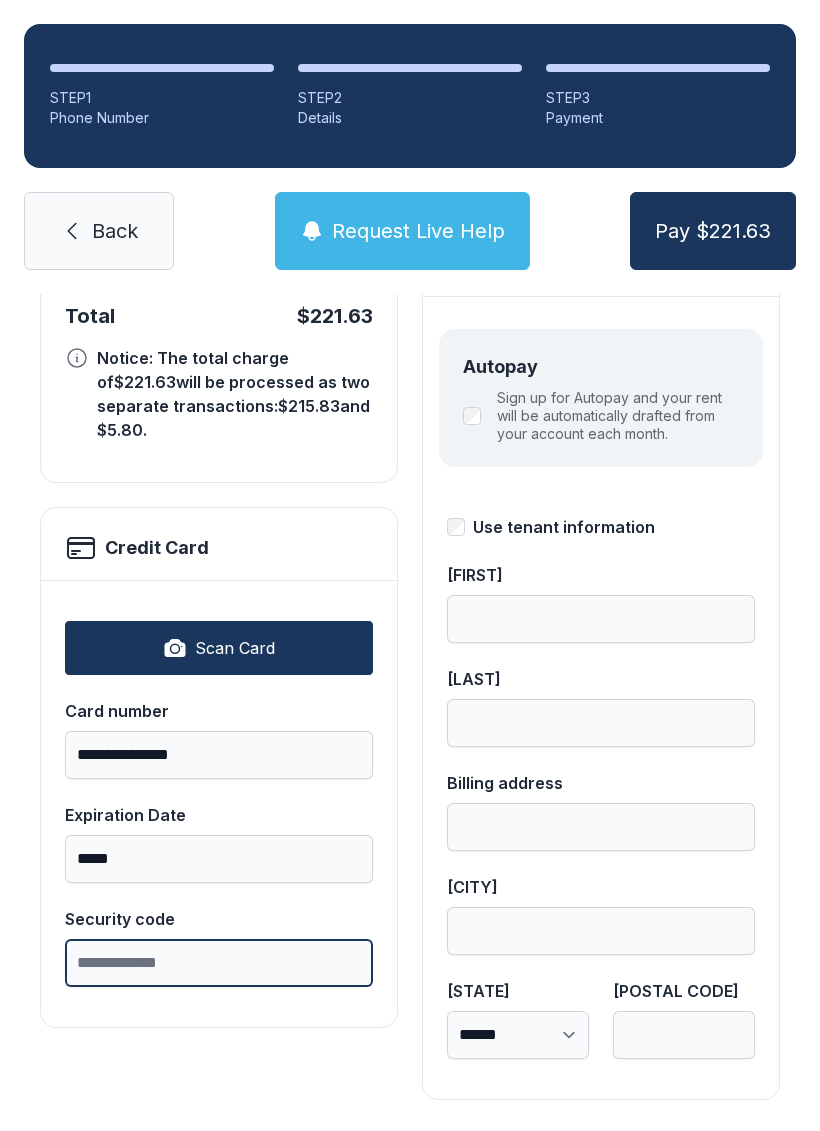 click on "Security code" at bounding box center (219, 963) 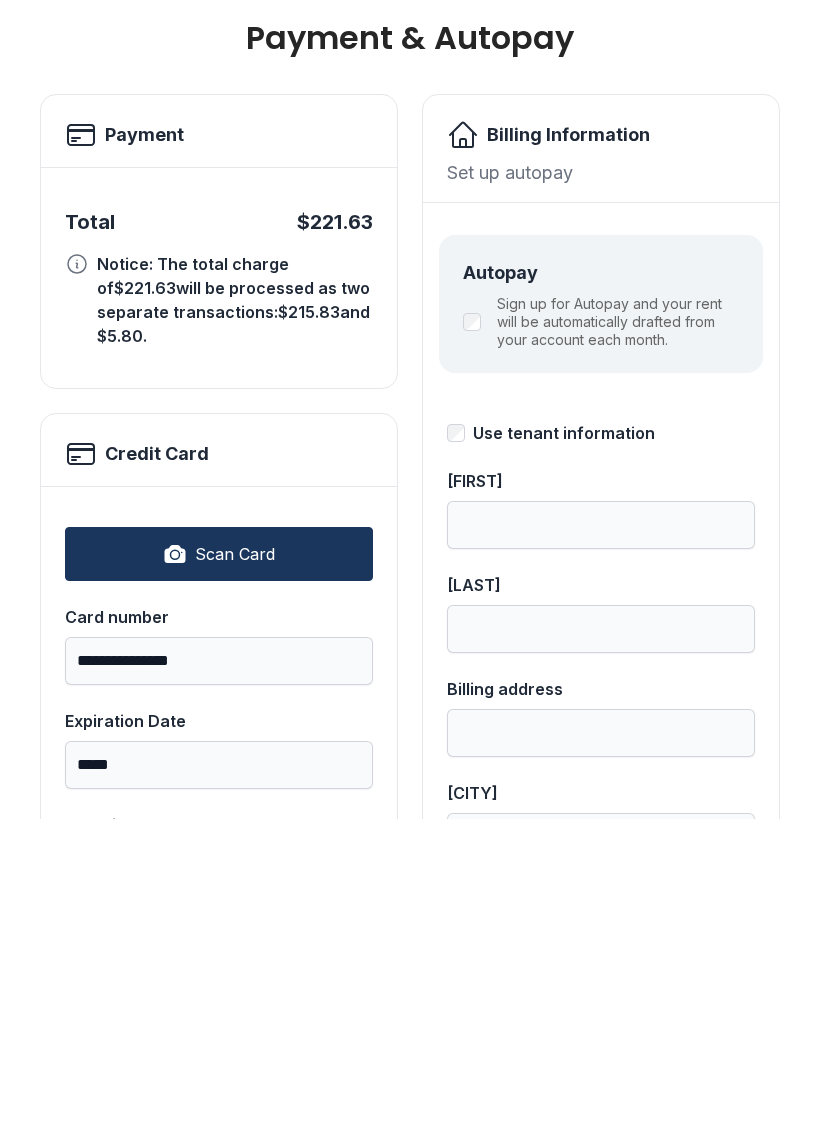 scroll, scrollTop: 0, scrollLeft: 0, axis: both 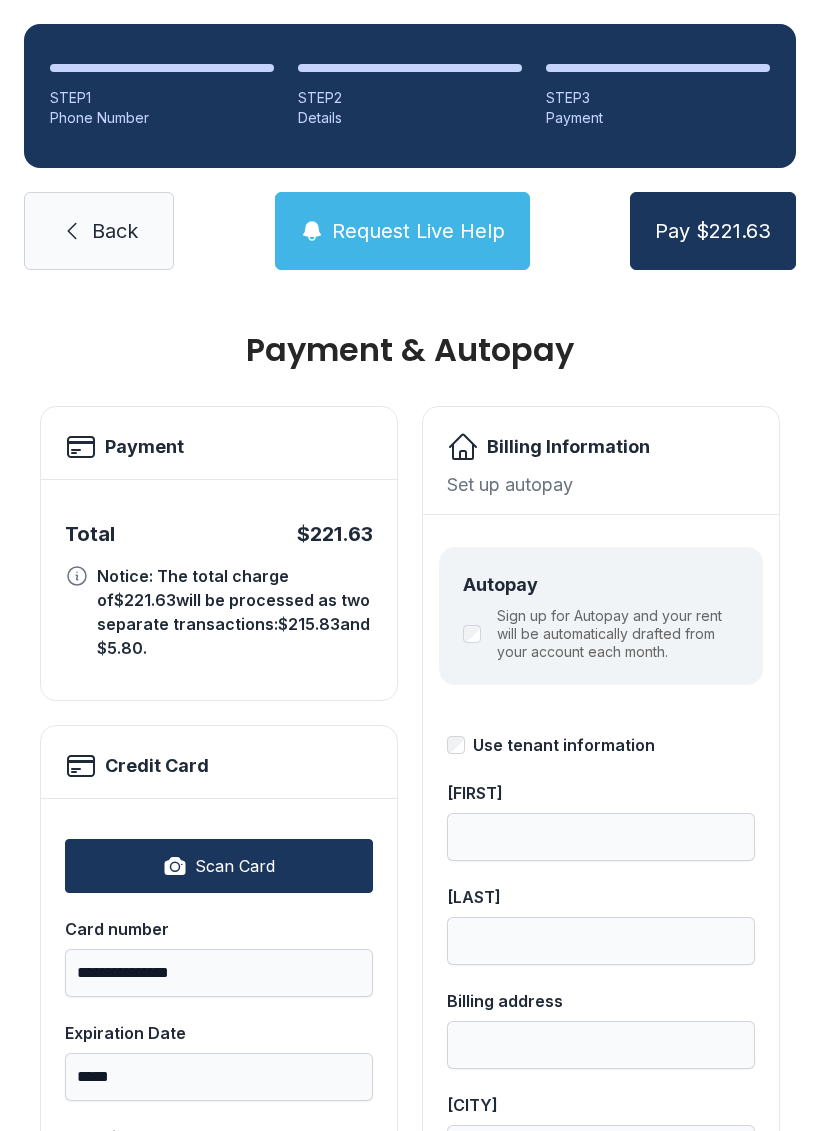 click on "Pay $221.63" at bounding box center [713, 231] 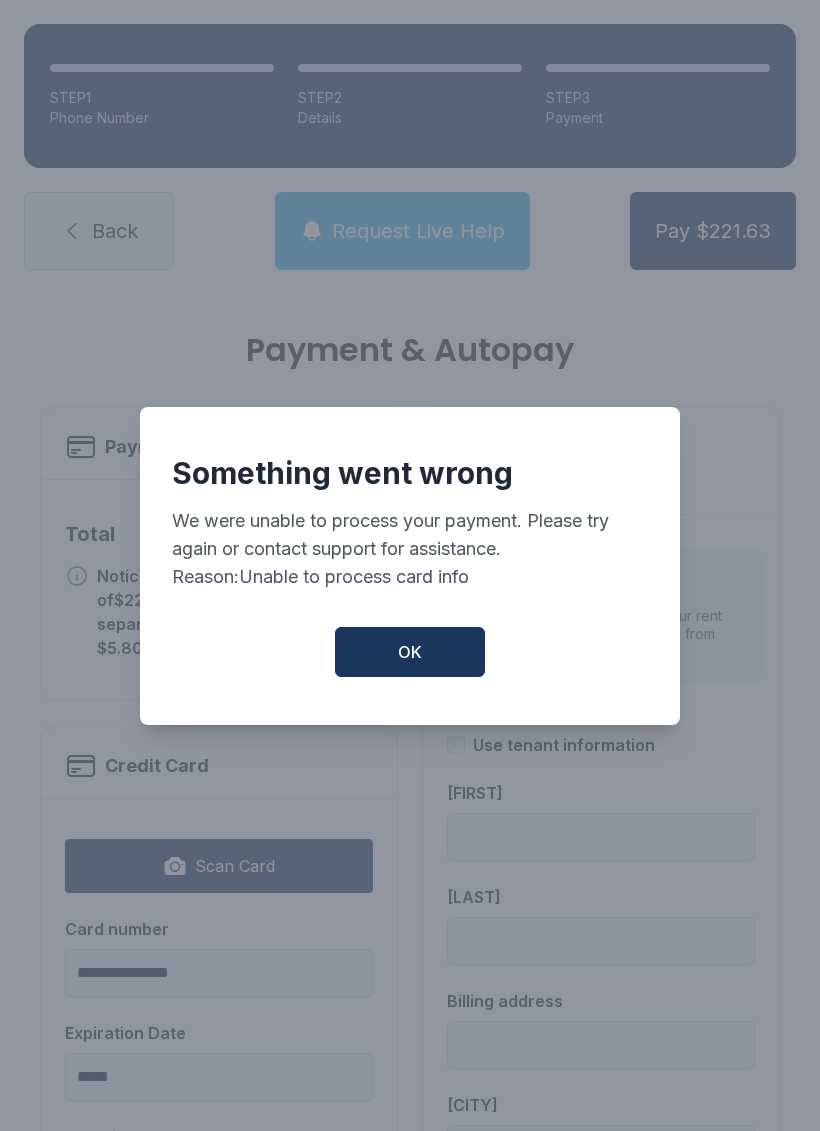 click on "OK" at bounding box center (410, 652) 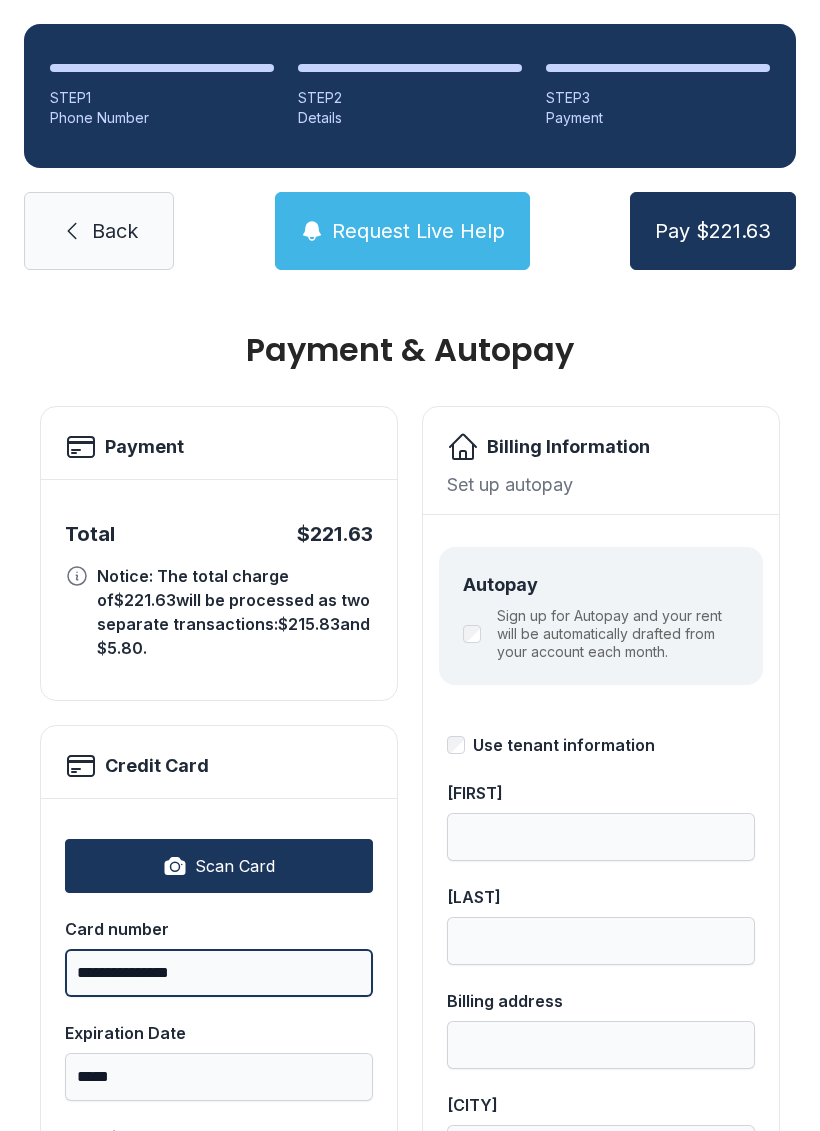 click on "**********" at bounding box center [219, 973] 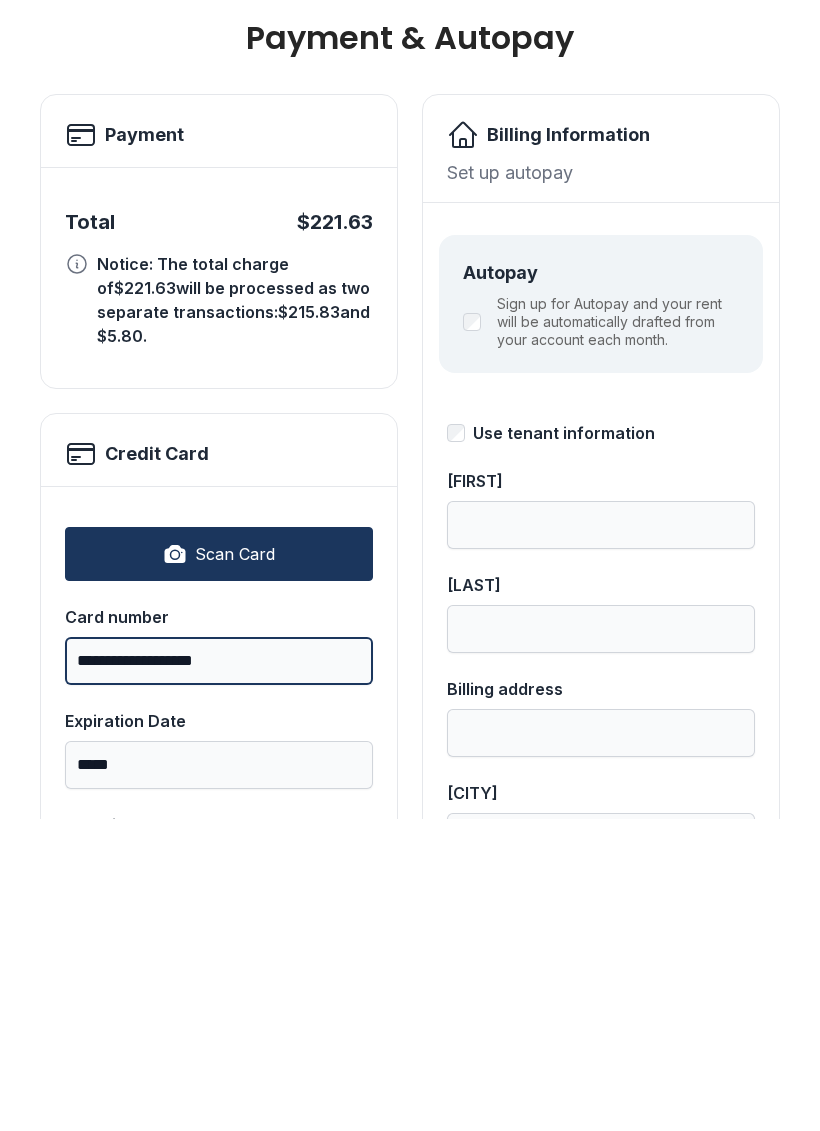 scroll, scrollTop: 0, scrollLeft: 0, axis: both 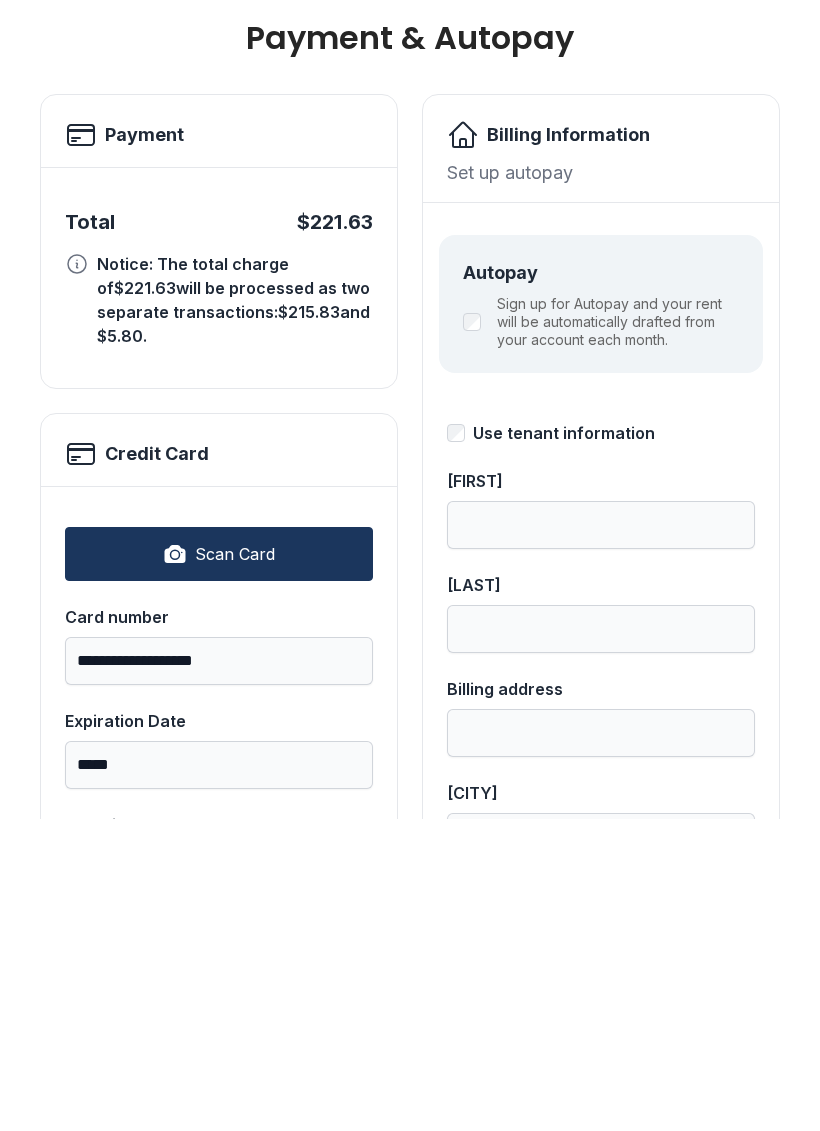 click on "Credit Card" at bounding box center [144, 447] 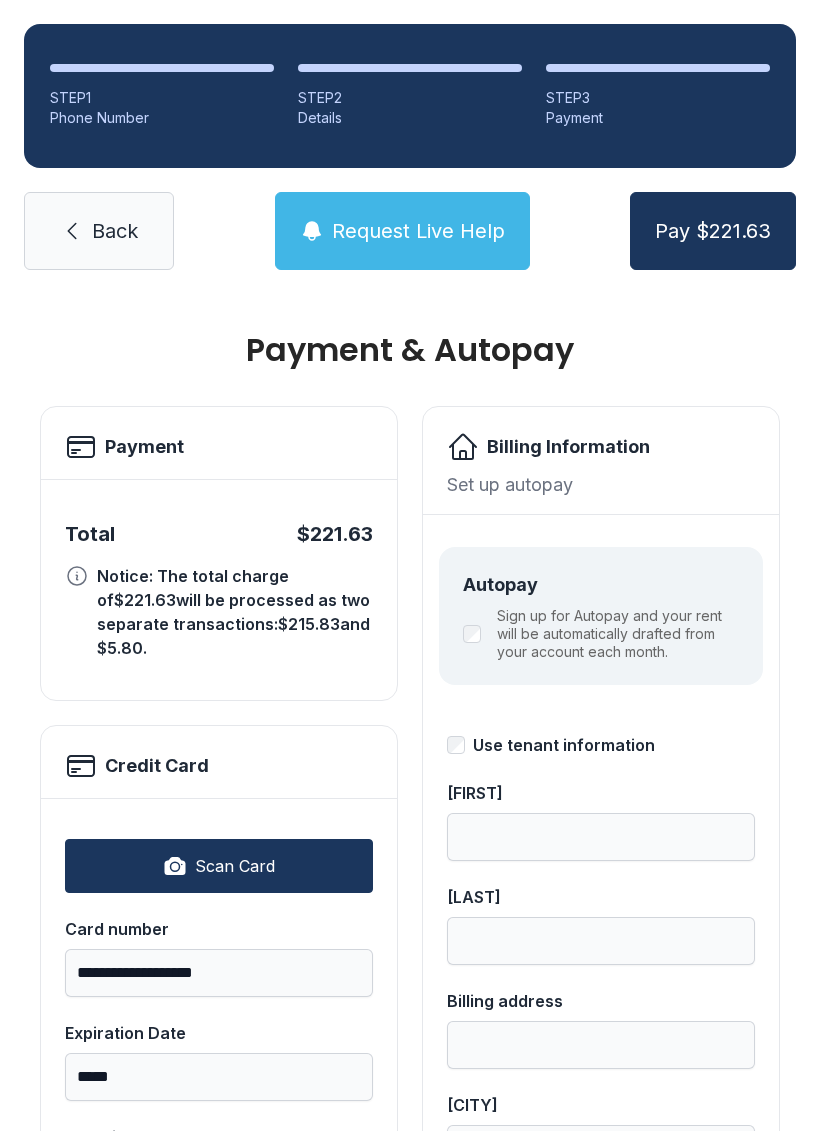 click on "Pay $221.63" at bounding box center [713, 231] 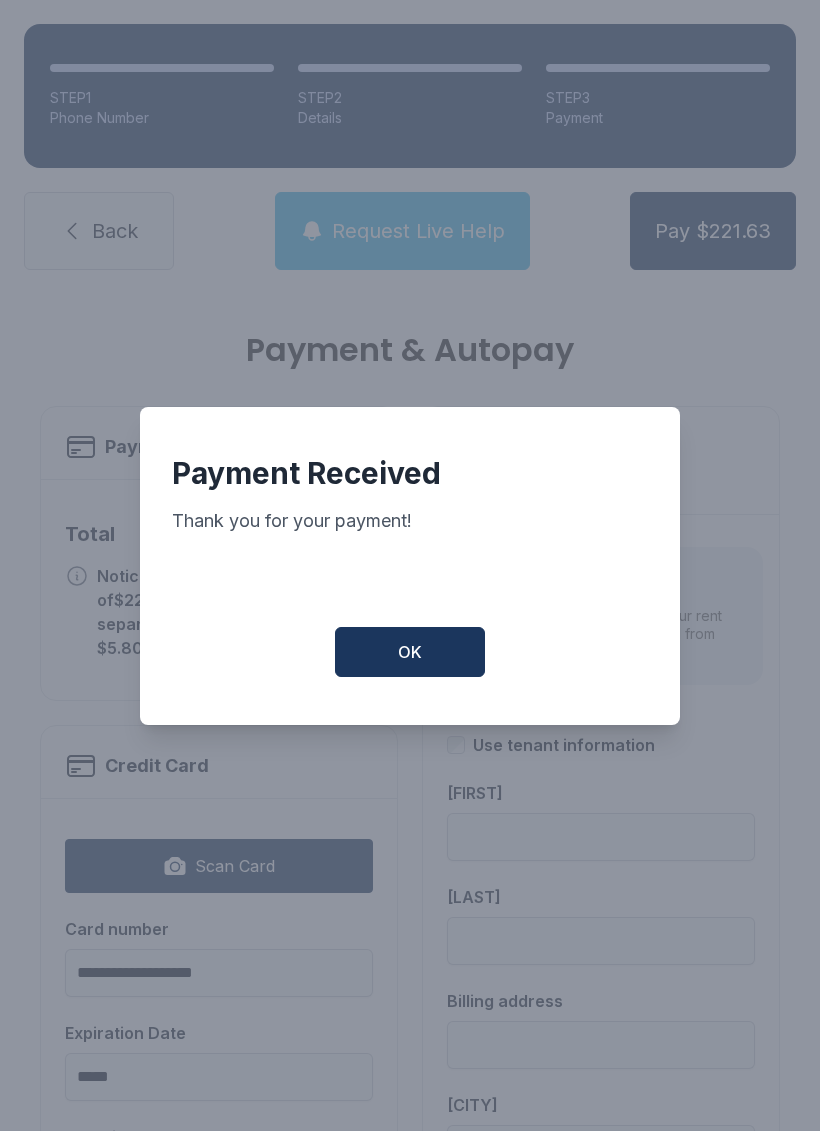 click on "OK" at bounding box center (410, 652) 